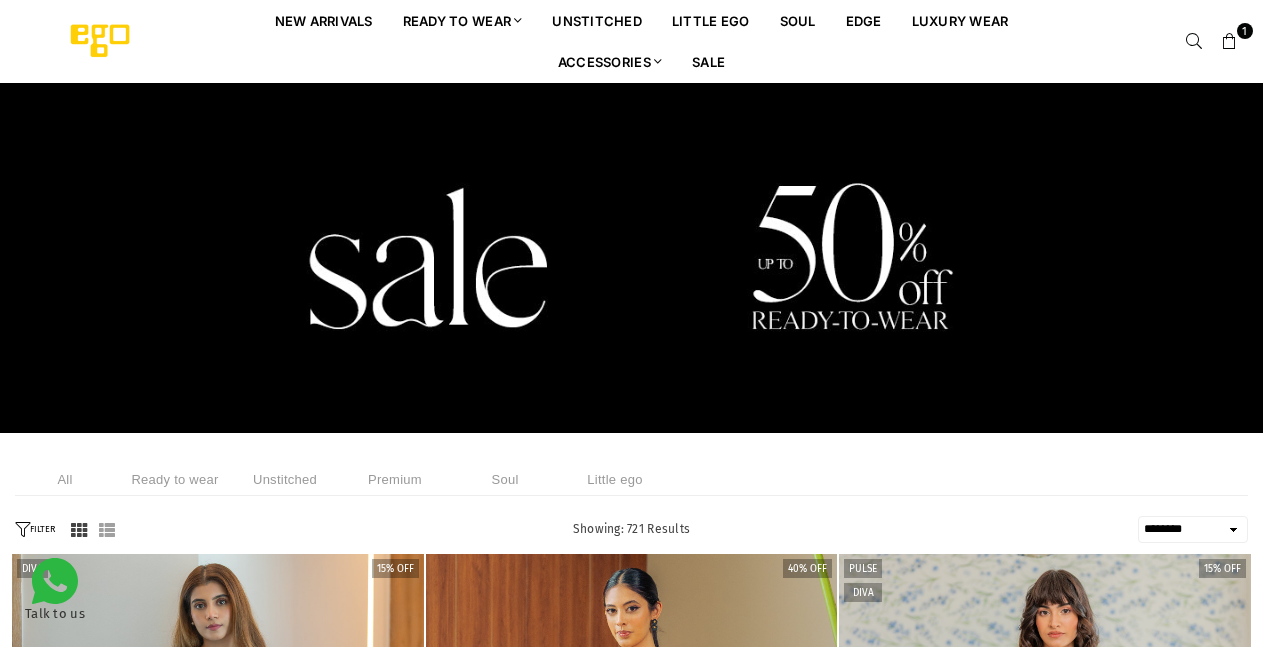 select on "******" 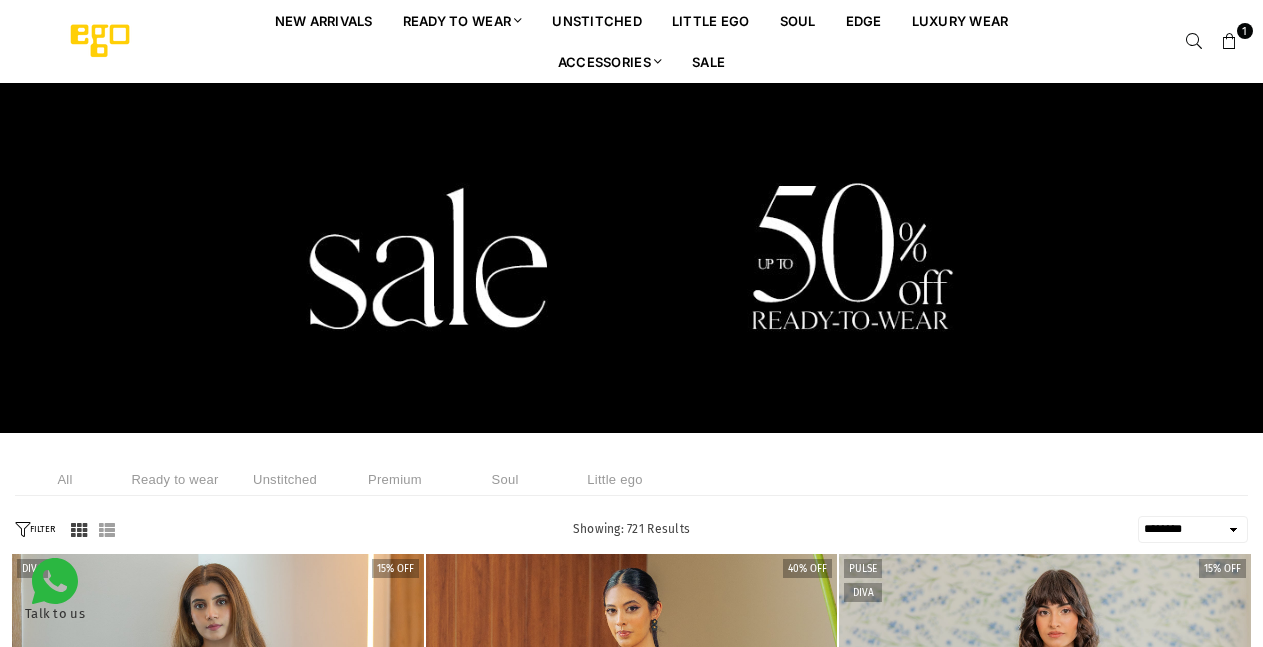 scroll, scrollTop: 1226, scrollLeft: 0, axis: vertical 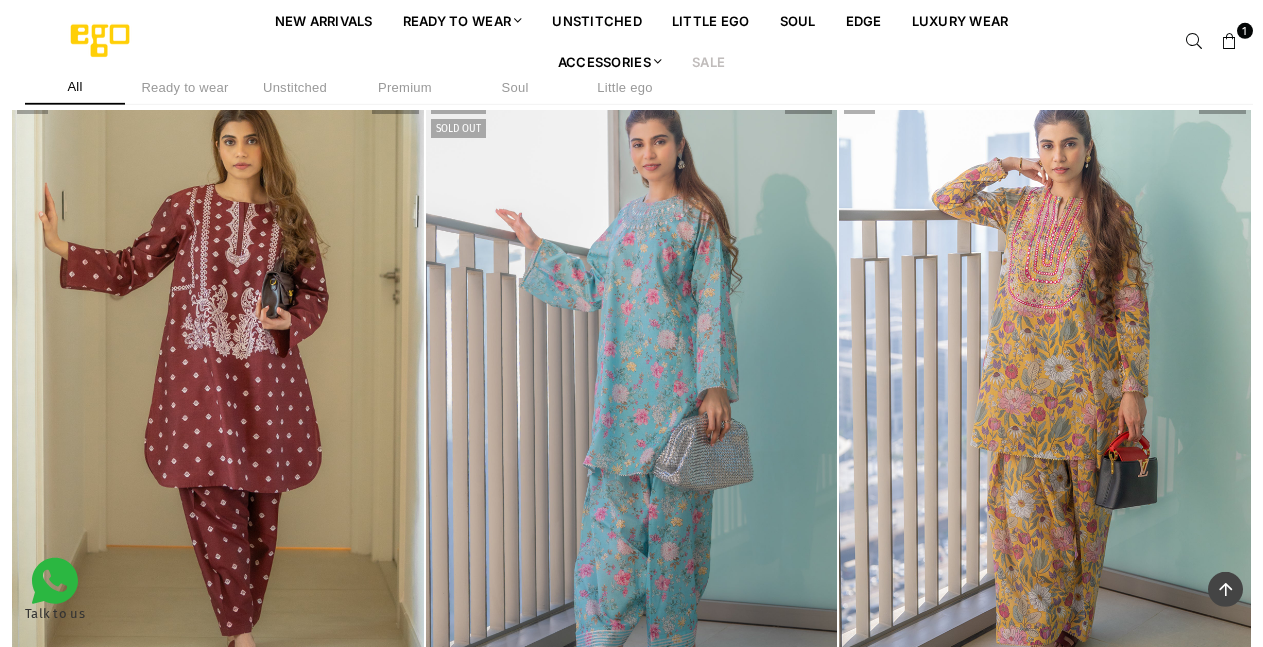 click at bounding box center (1045, 399) 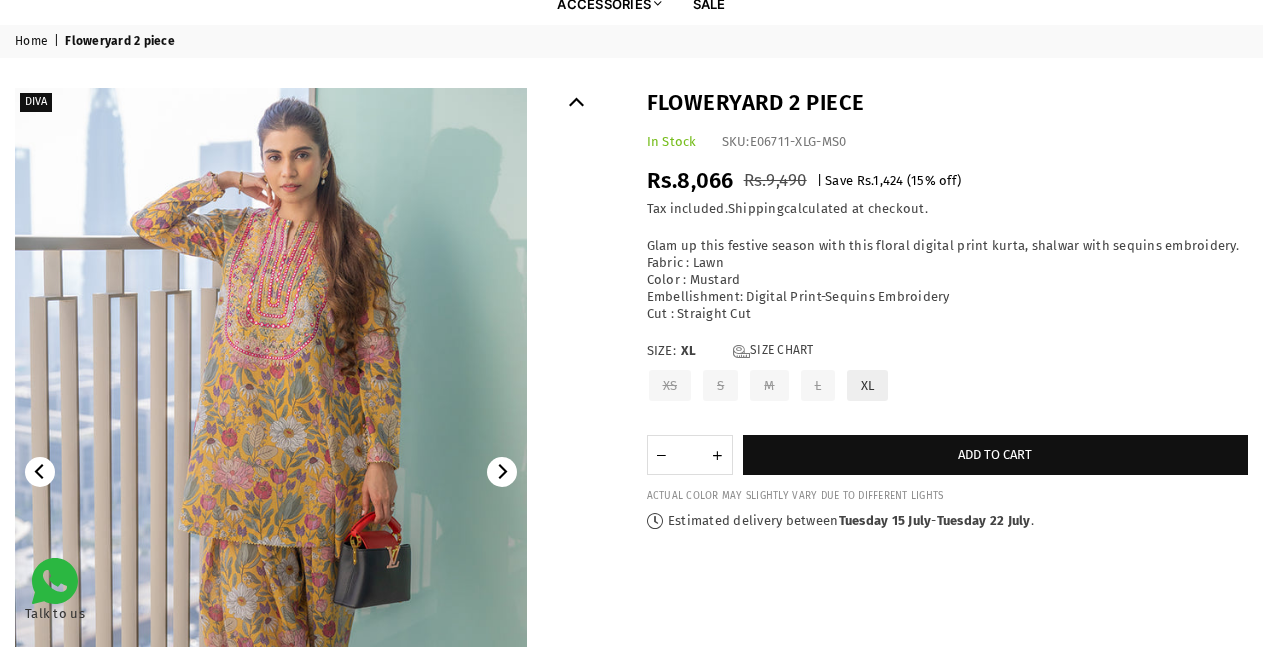 scroll, scrollTop: 58, scrollLeft: 0, axis: vertical 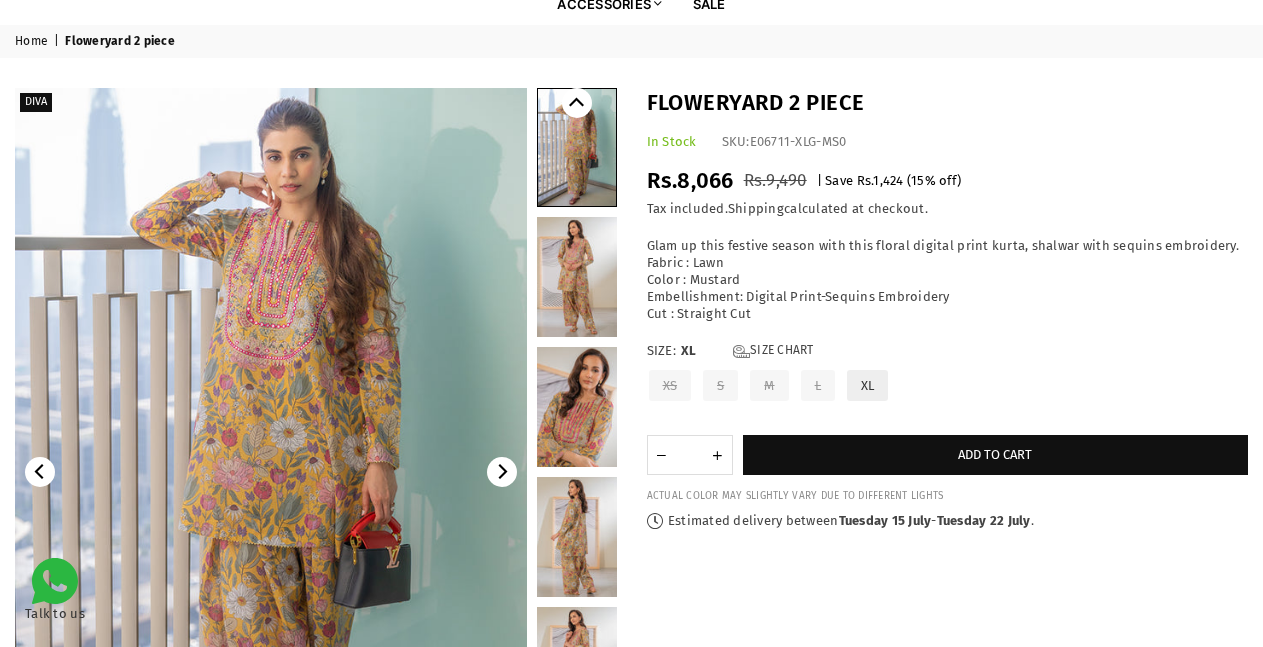 click at bounding box center (577, 407) 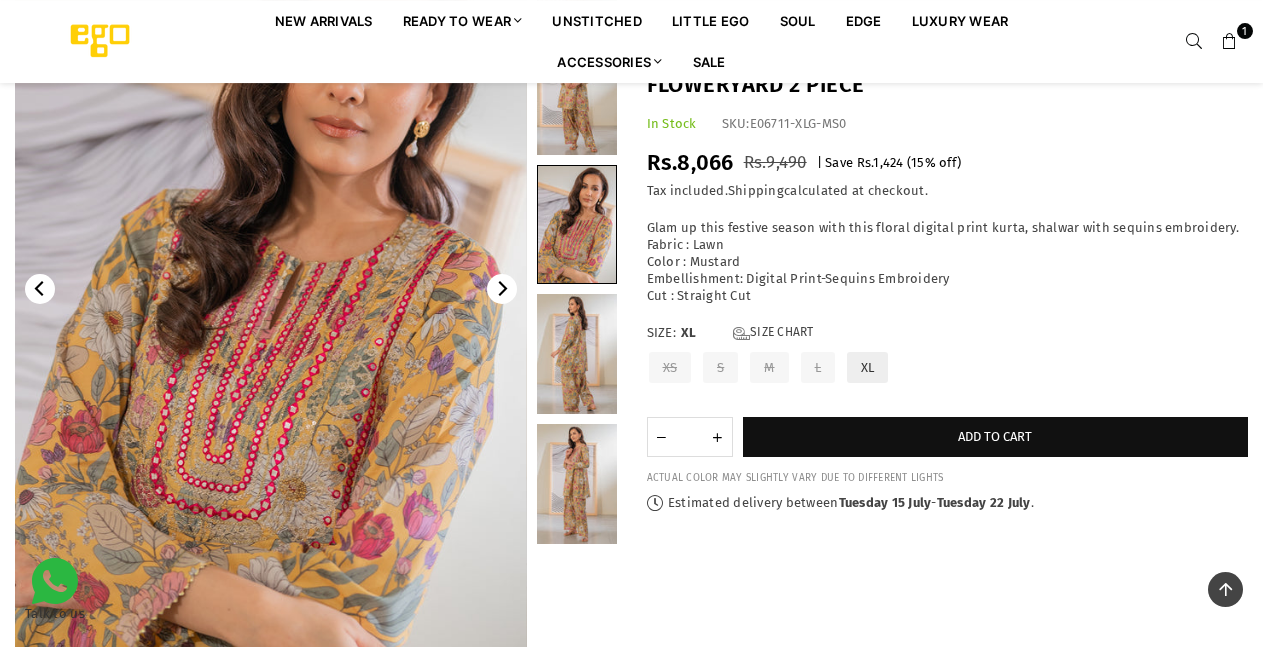 scroll, scrollTop: 263, scrollLeft: 0, axis: vertical 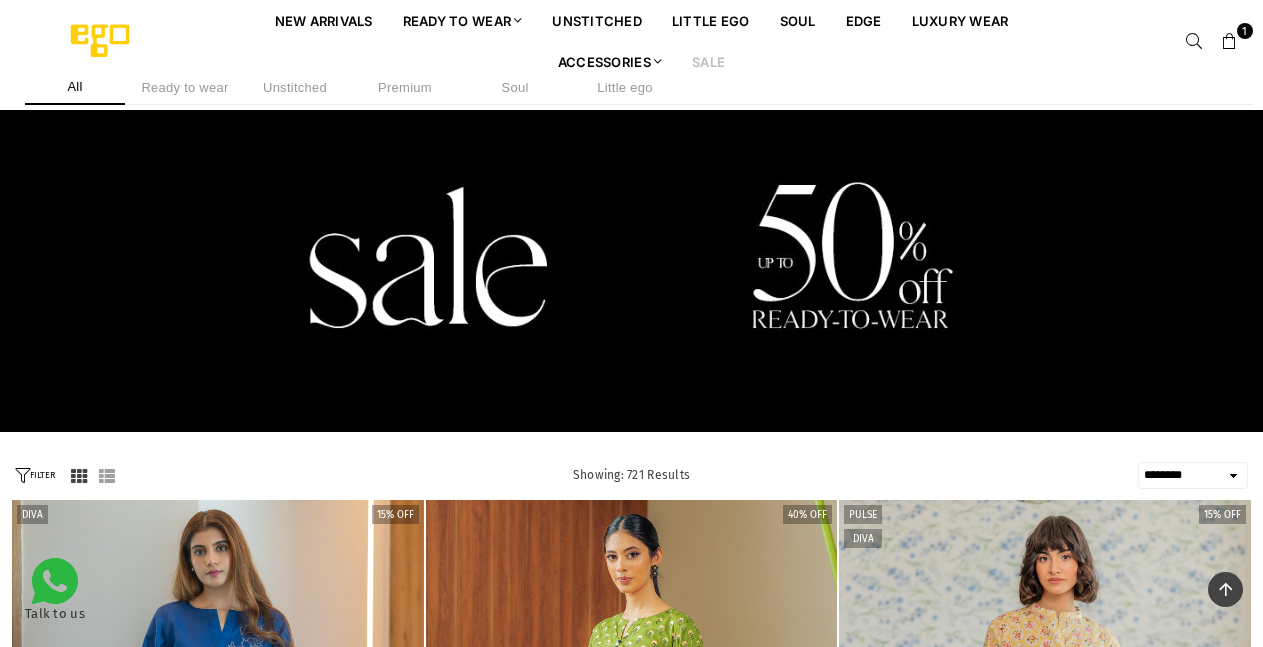 select on "******" 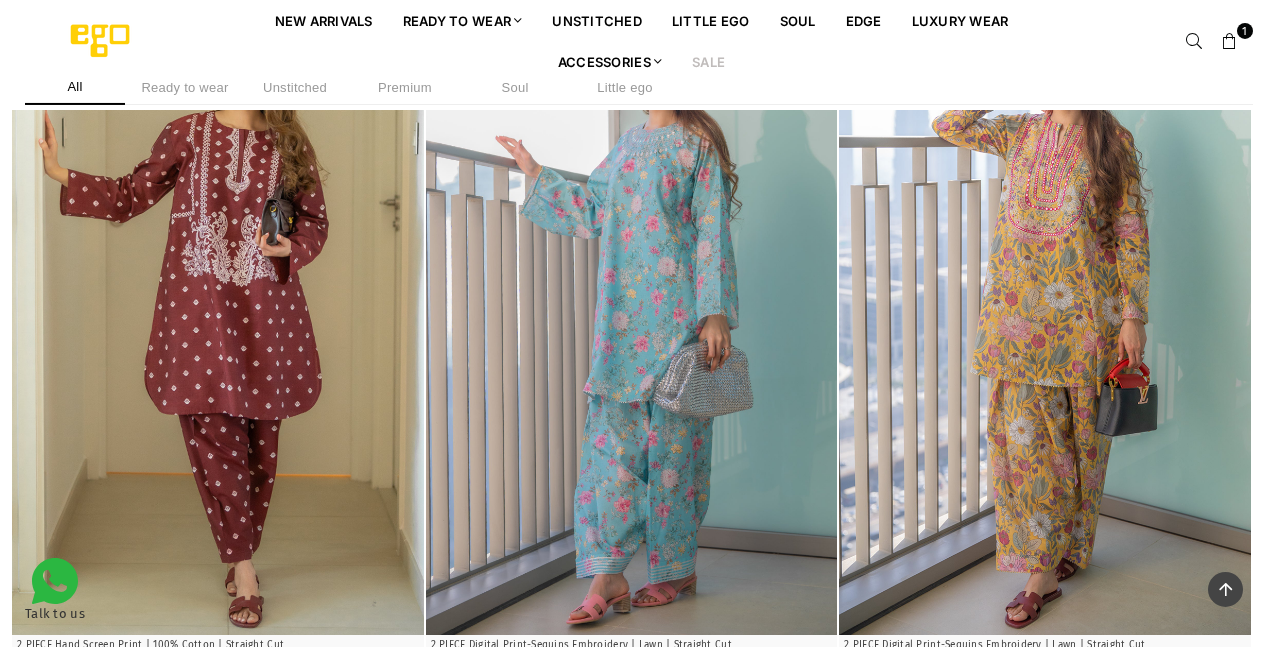 scroll, scrollTop: 3215, scrollLeft: 0, axis: vertical 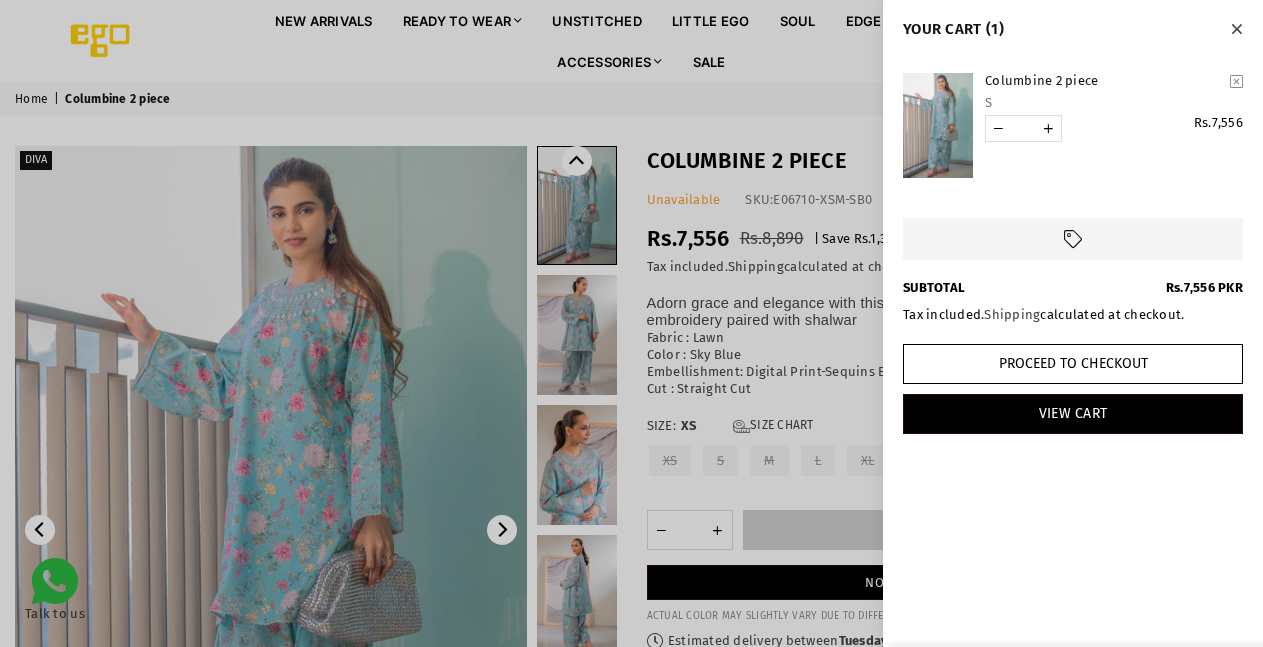 click at bounding box center [631, 323] 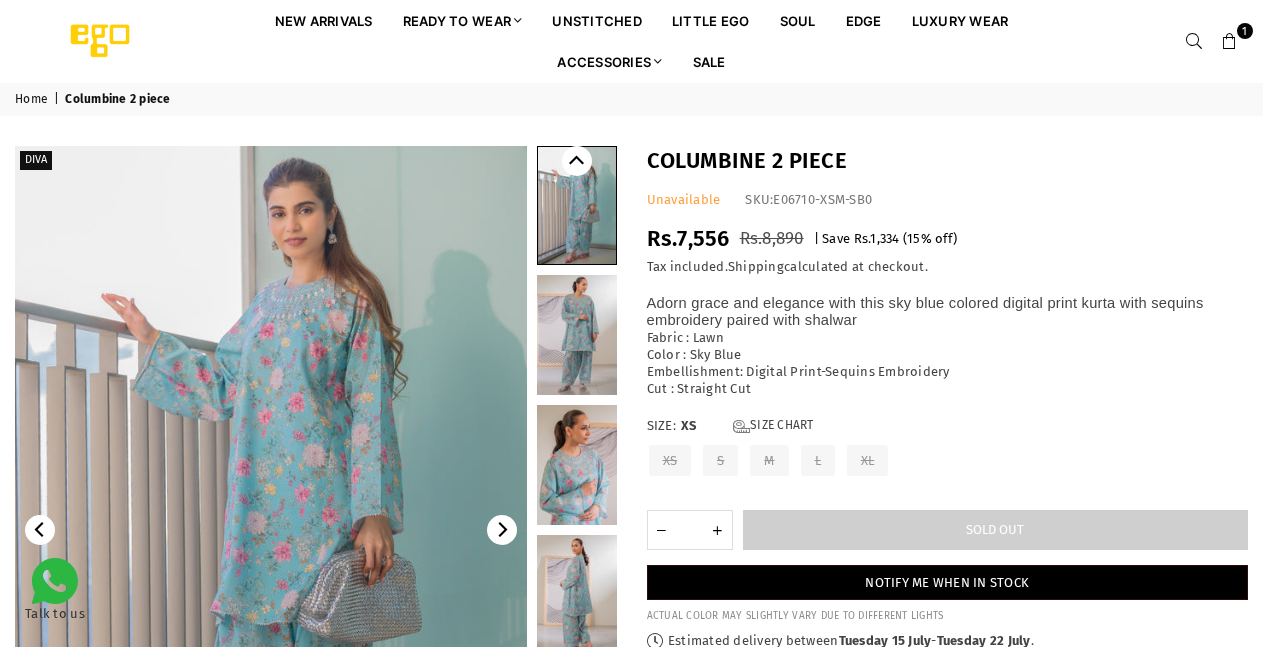 click at bounding box center (577, 465) 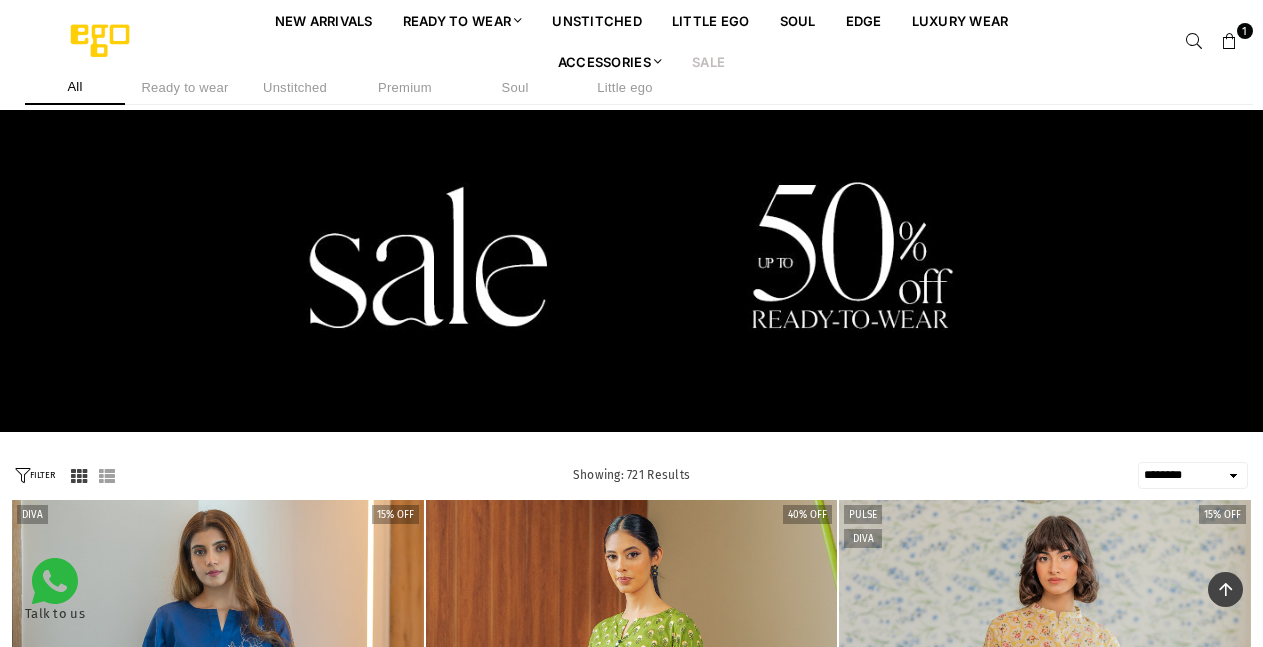 select on "******" 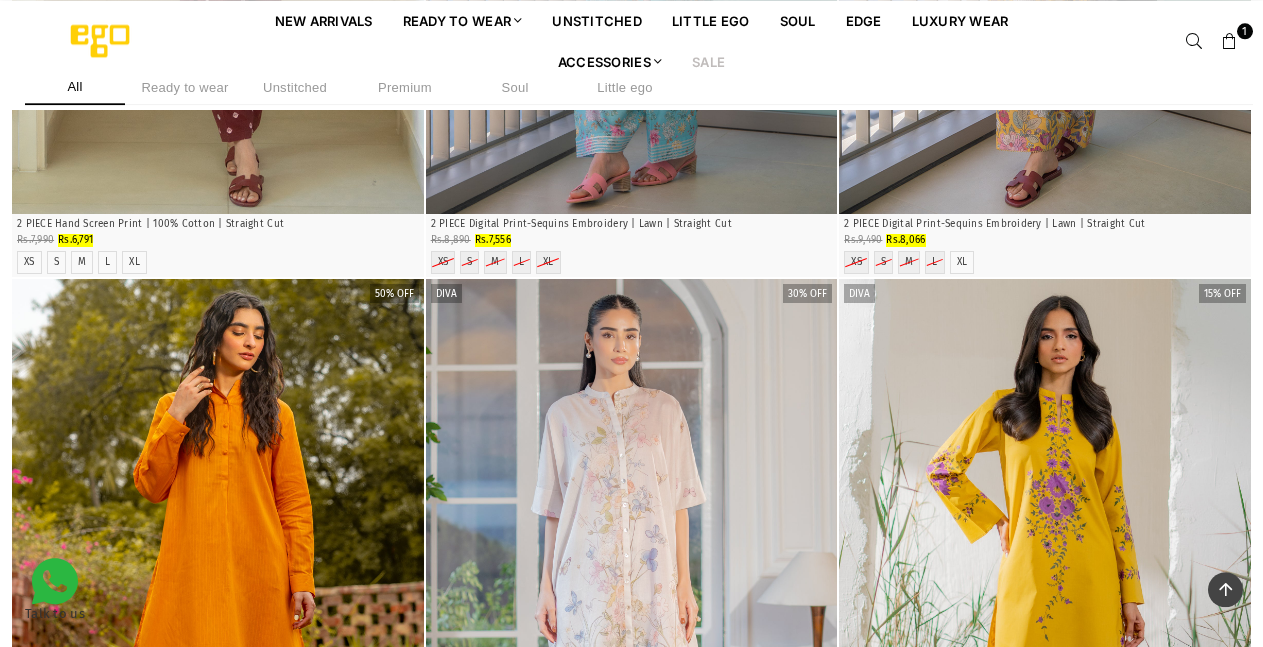 scroll, scrollTop: 3636, scrollLeft: 0, axis: vertical 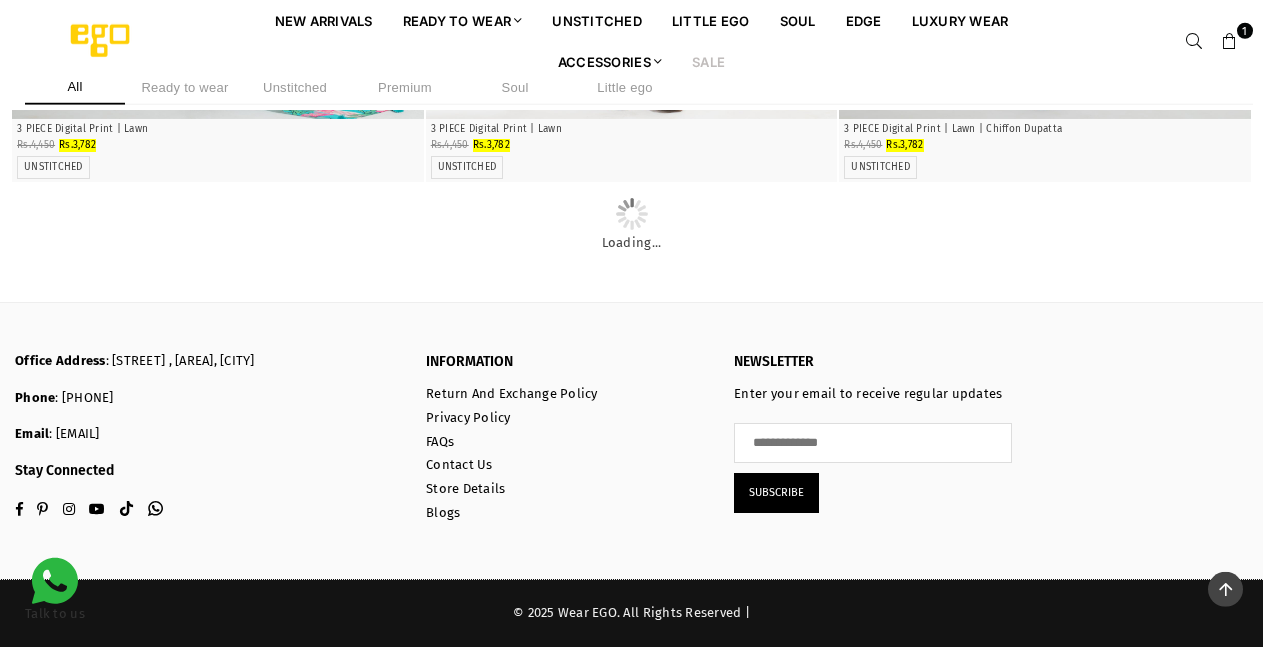 click at bounding box center (632, -1312) 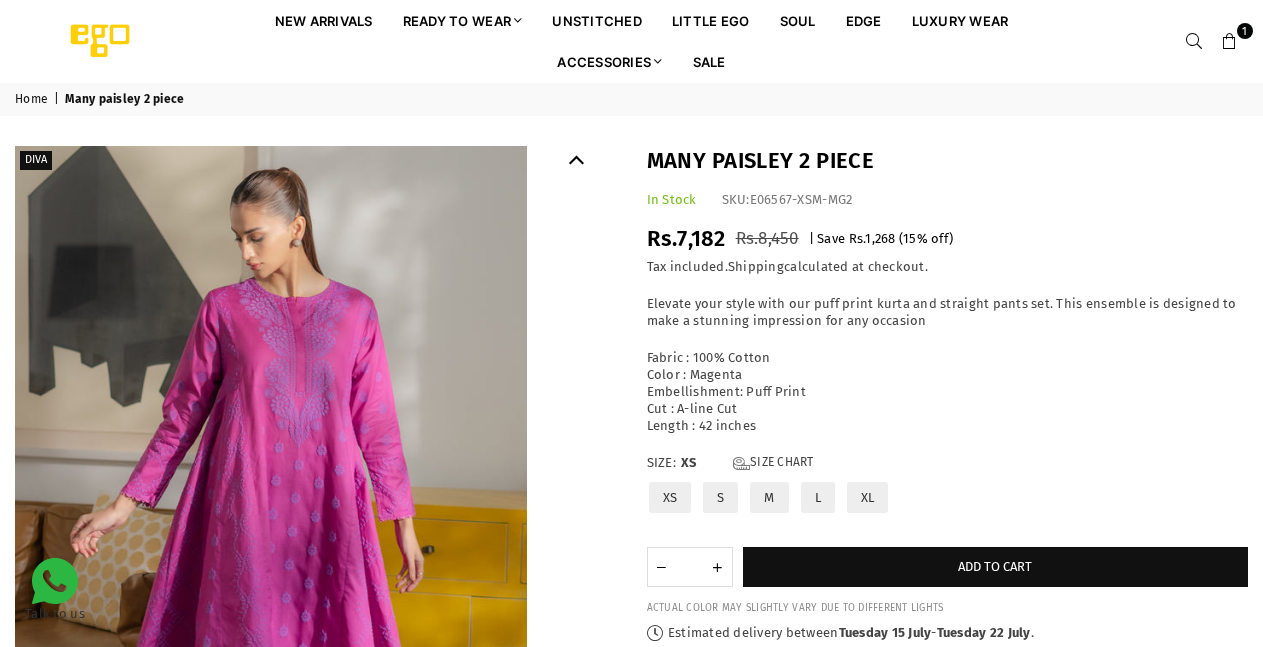 scroll, scrollTop: 0, scrollLeft: 0, axis: both 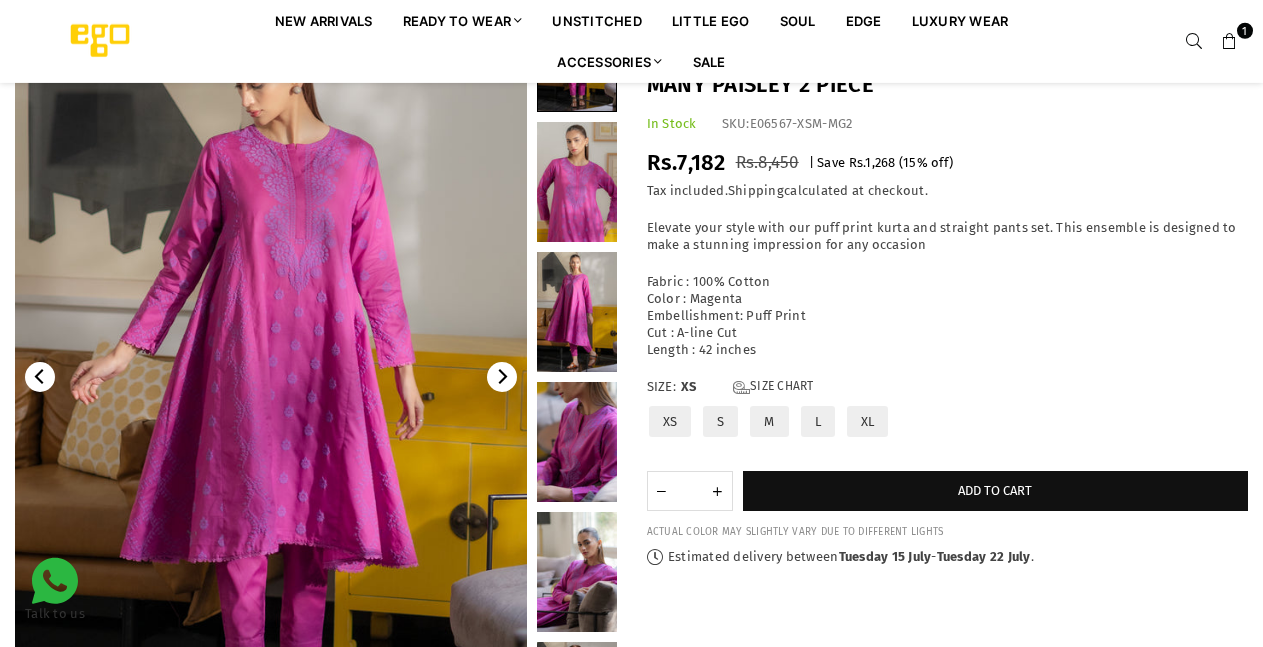 click at bounding box center [577, 182] 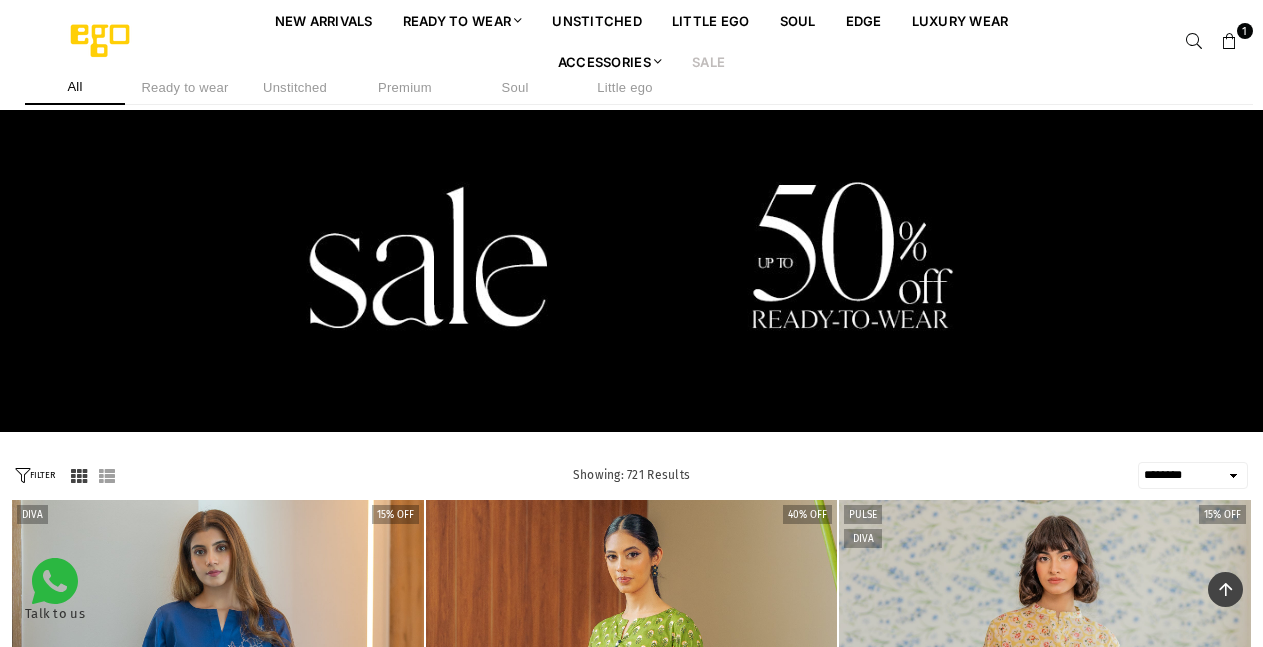 select on "******" 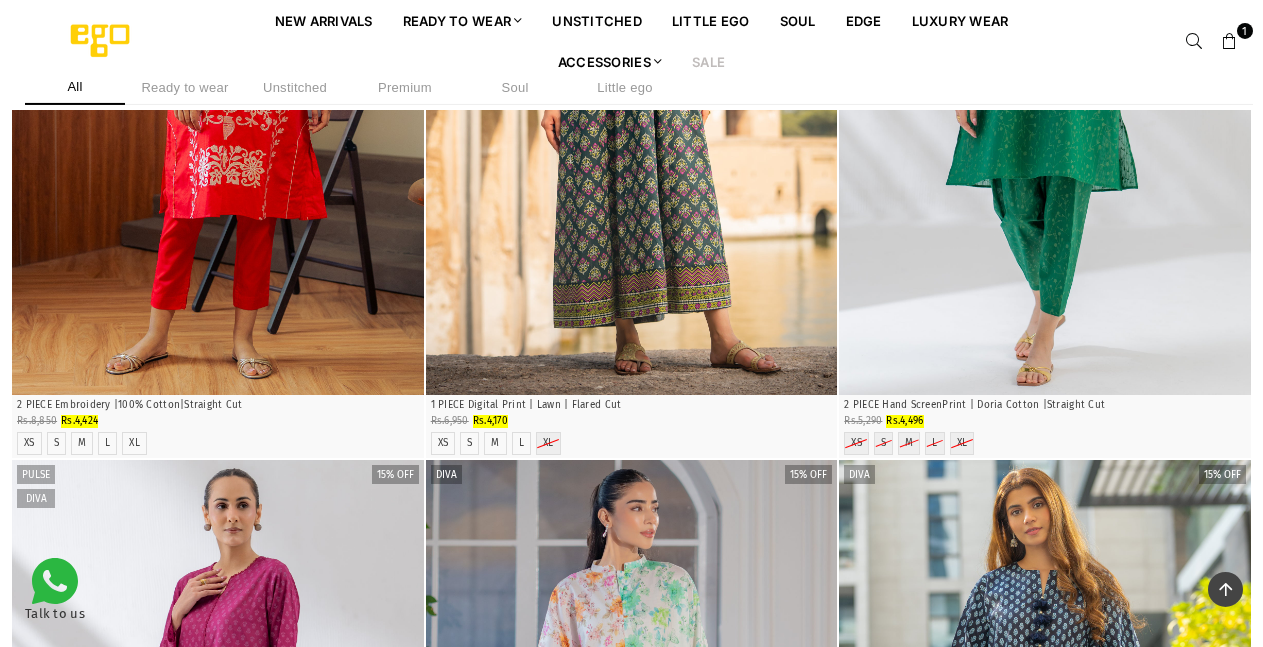 scroll, scrollTop: 5504, scrollLeft: 0, axis: vertical 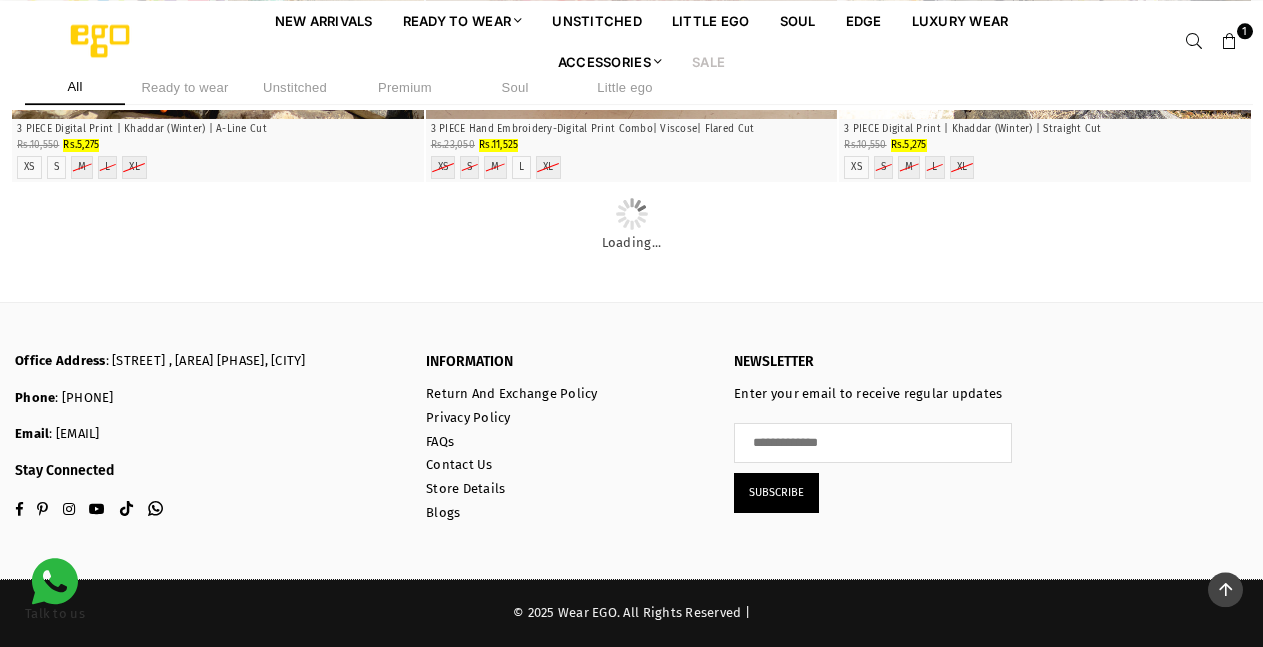 click at bounding box center [632, -1247] 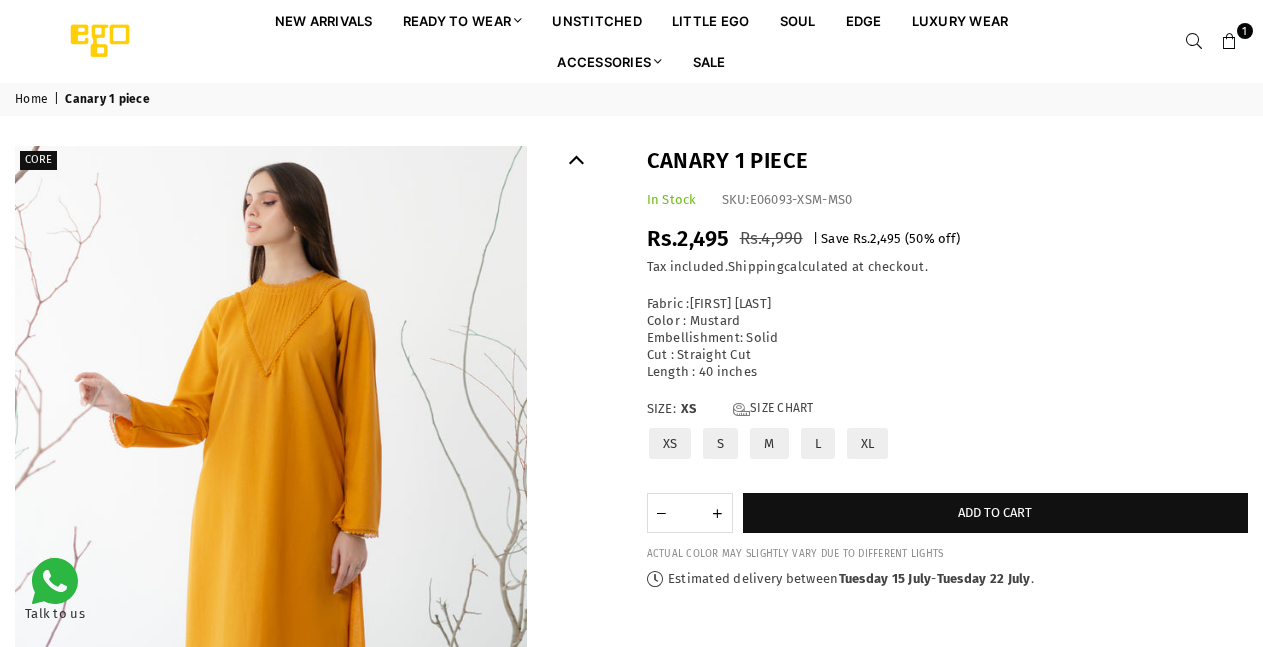 scroll, scrollTop: 0, scrollLeft: 0, axis: both 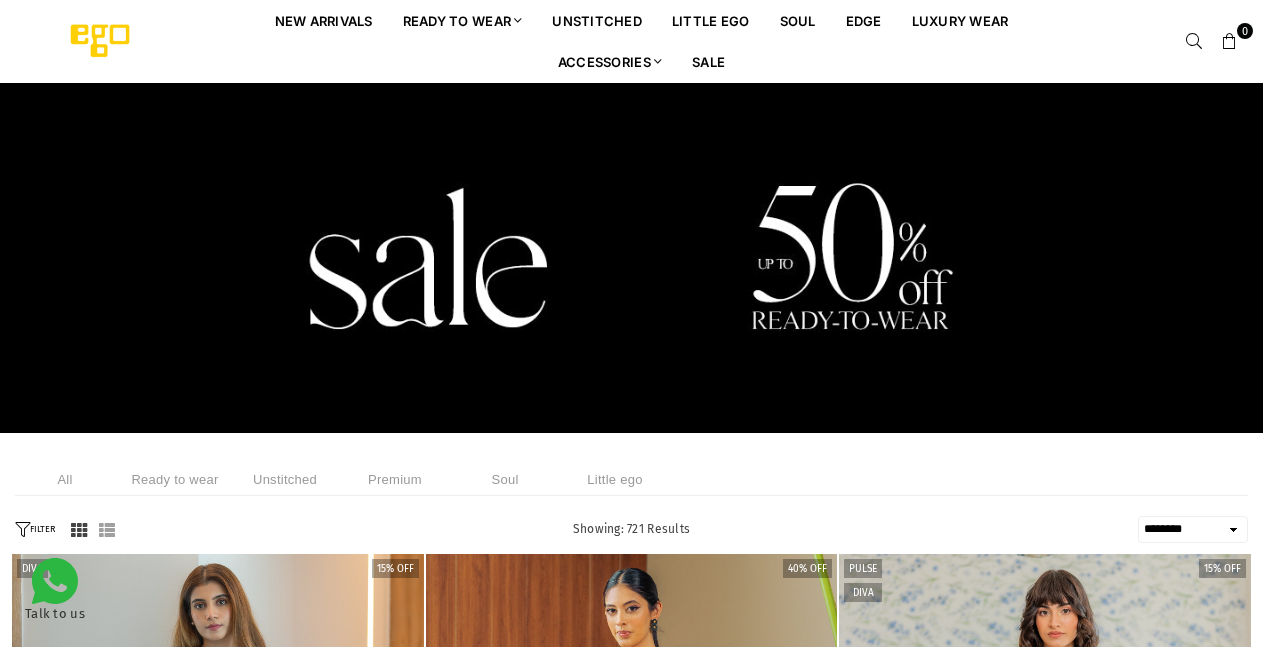 select on "******" 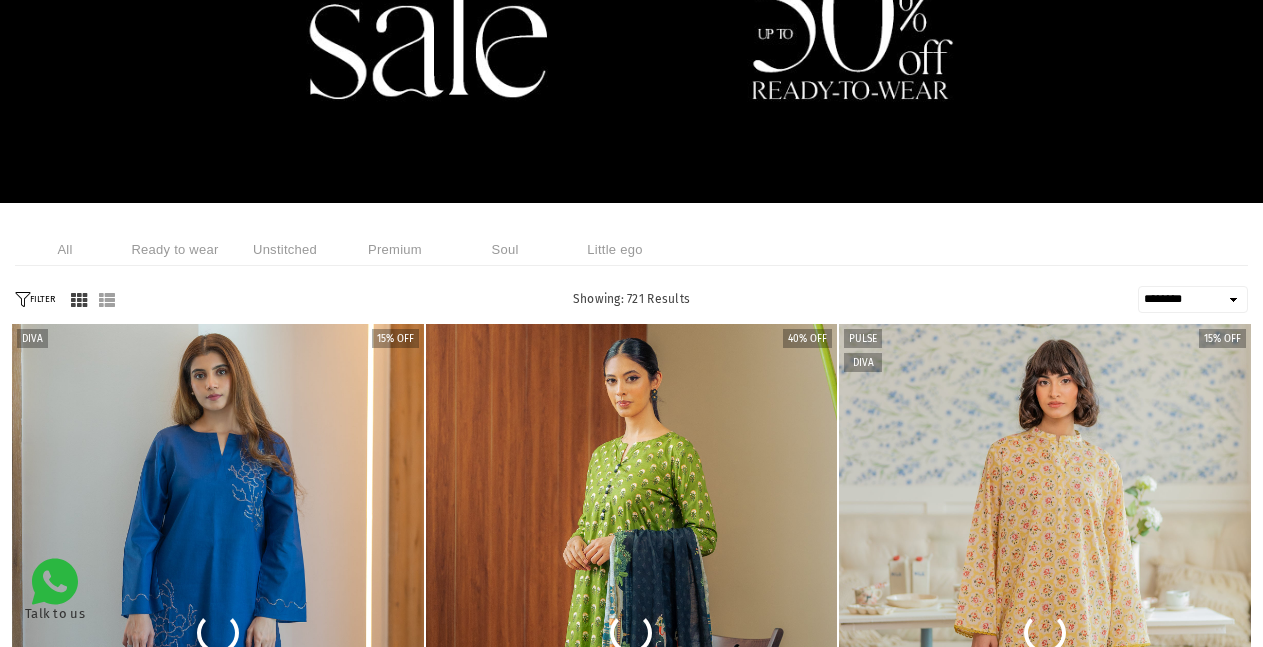 scroll, scrollTop: 230, scrollLeft: 0, axis: vertical 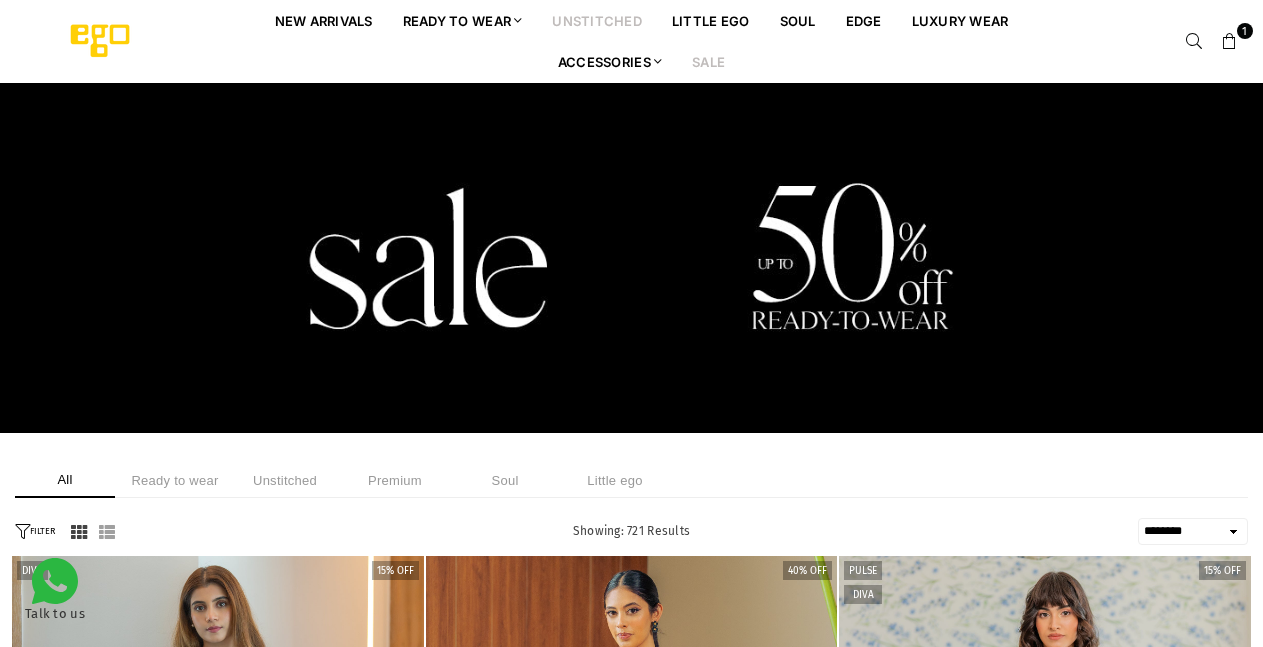 click on "unstitched" at bounding box center (597, 20) 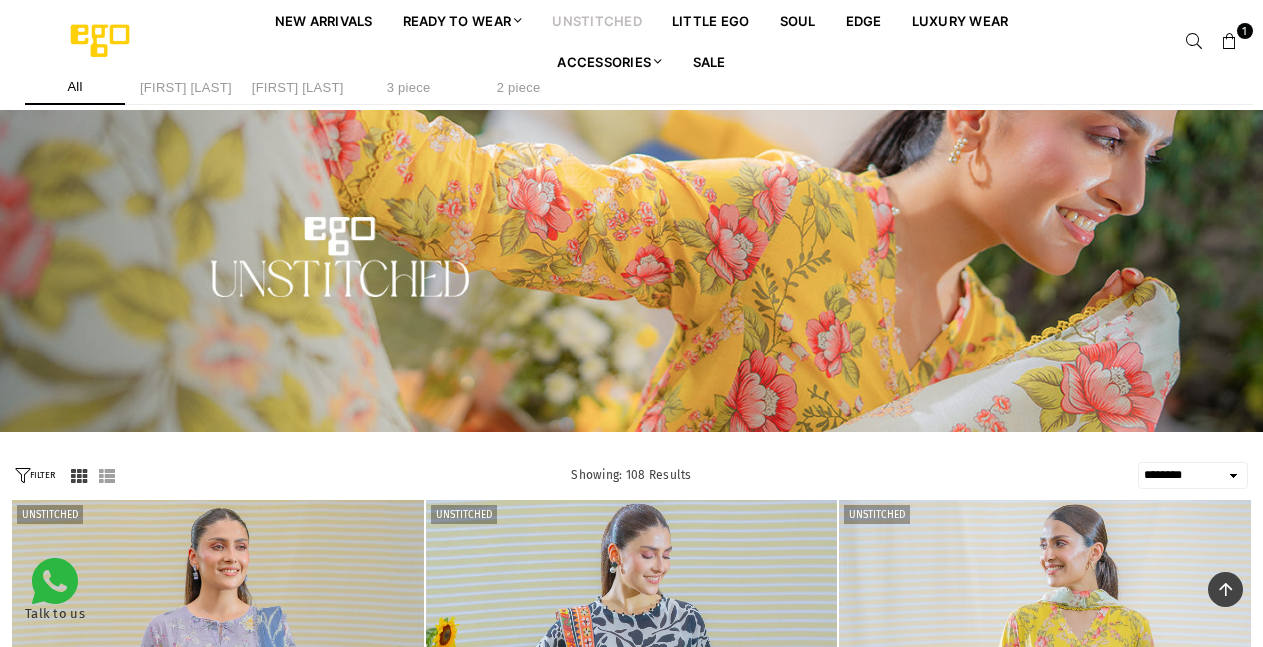 select on "******" 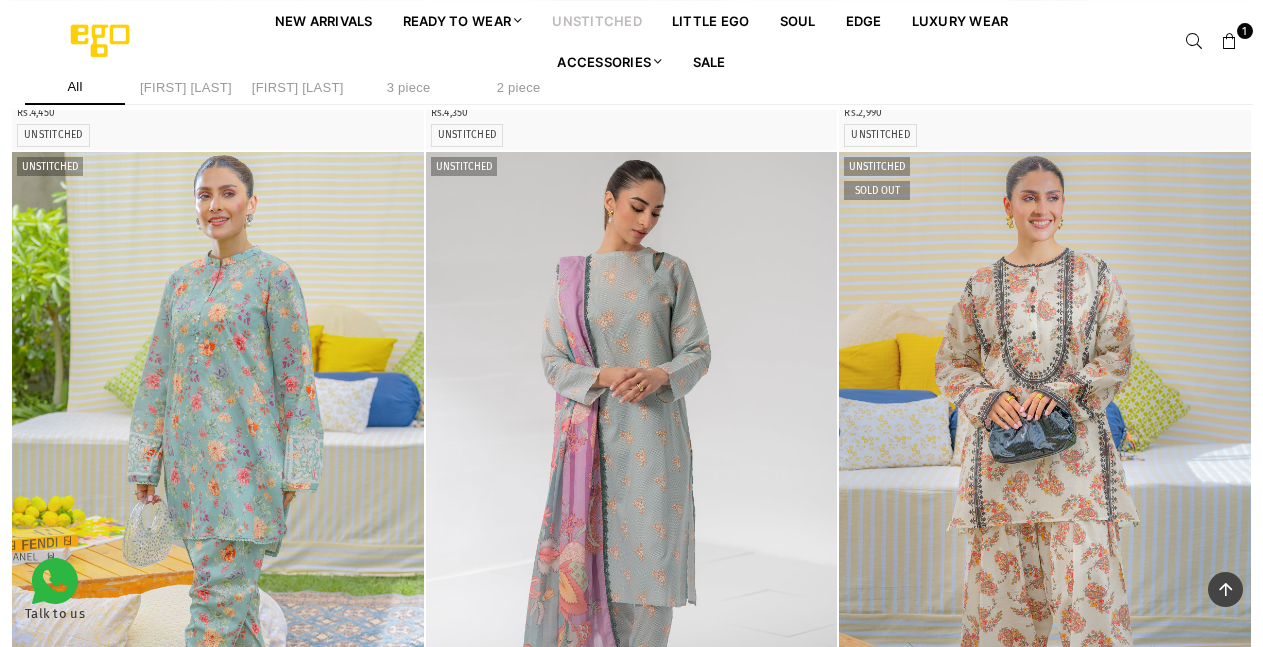 scroll, scrollTop: 1857, scrollLeft: 0, axis: vertical 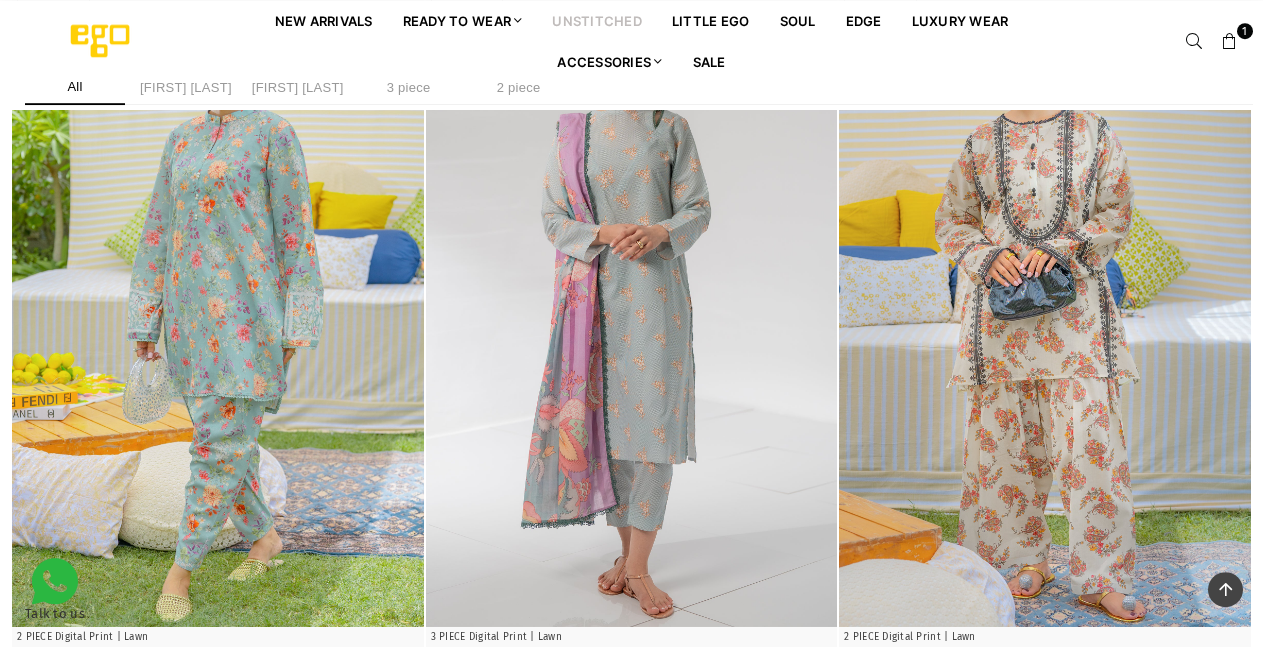 click at bounding box center [1045, 318] 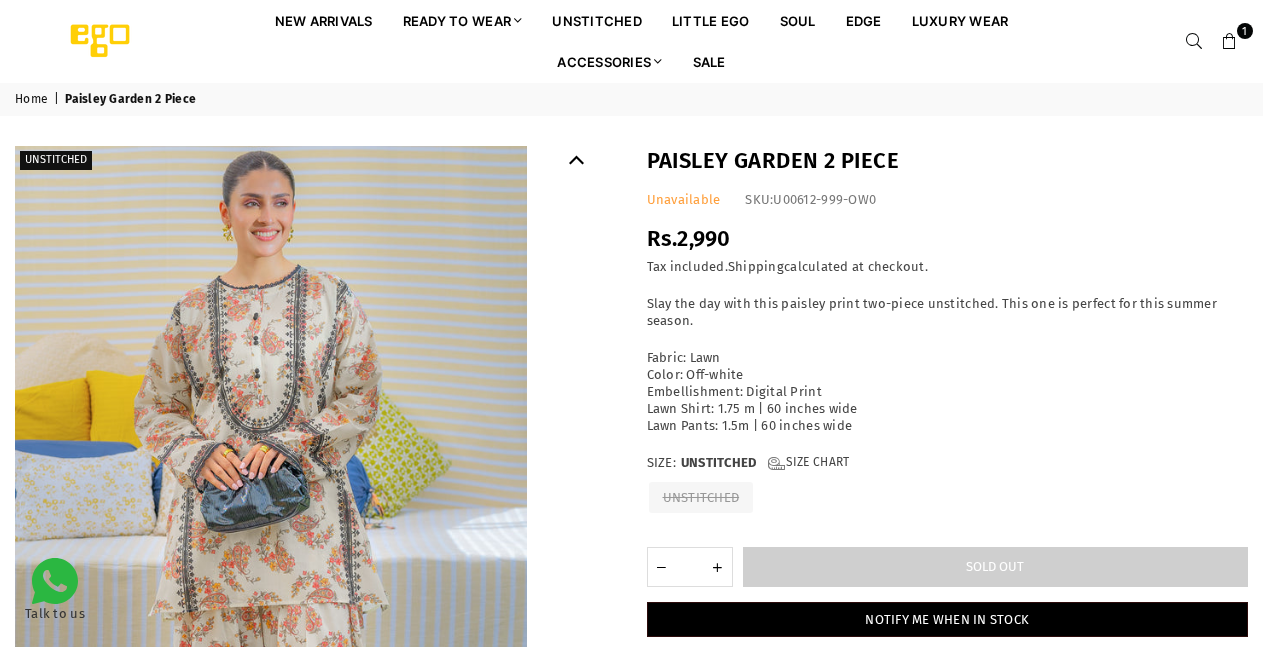 scroll, scrollTop: 0, scrollLeft: 0, axis: both 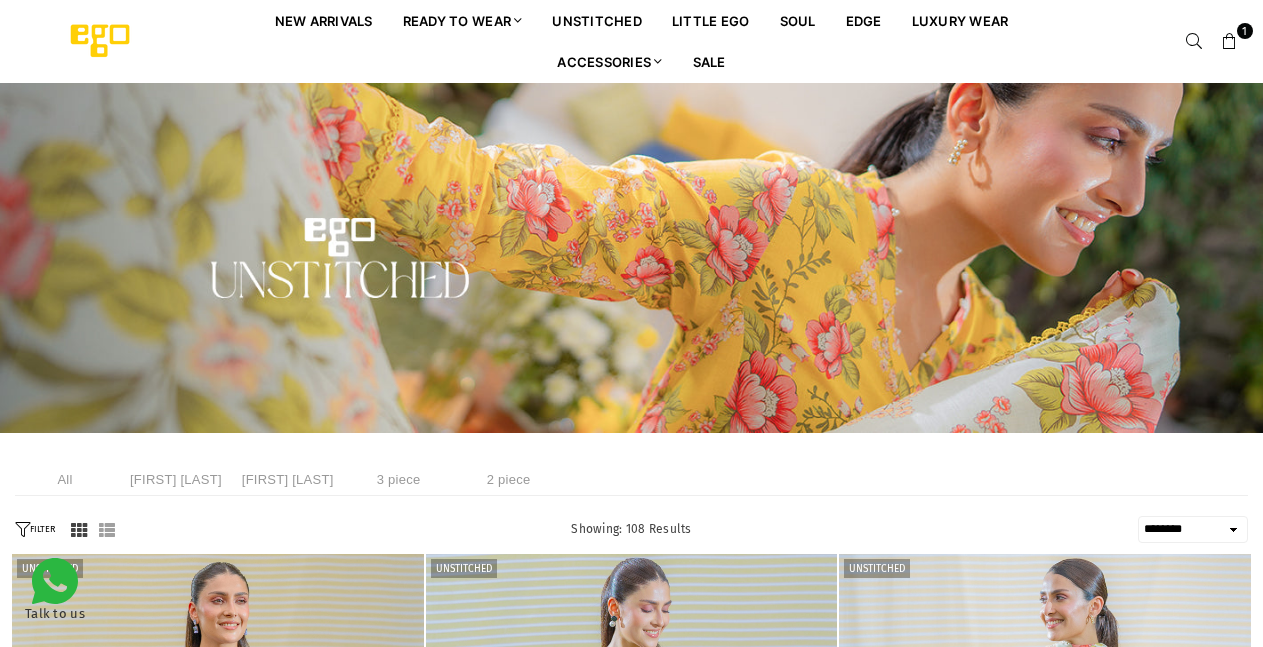 select on "******" 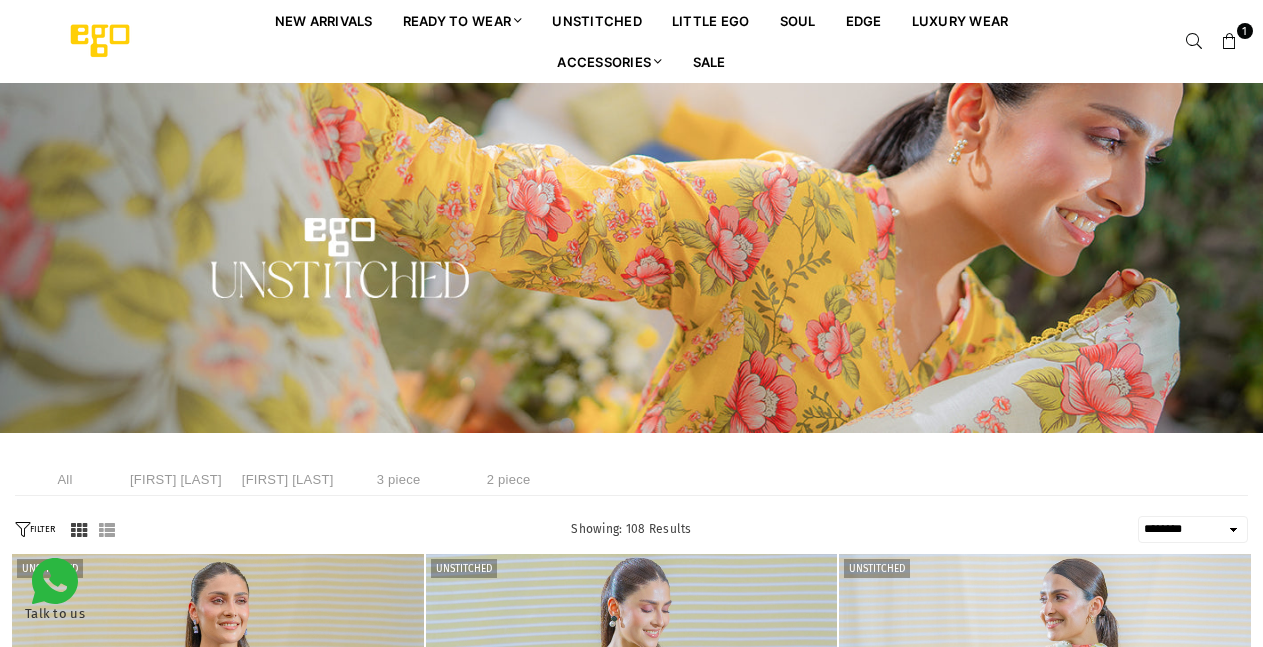 scroll, scrollTop: 1812, scrollLeft: 0, axis: vertical 